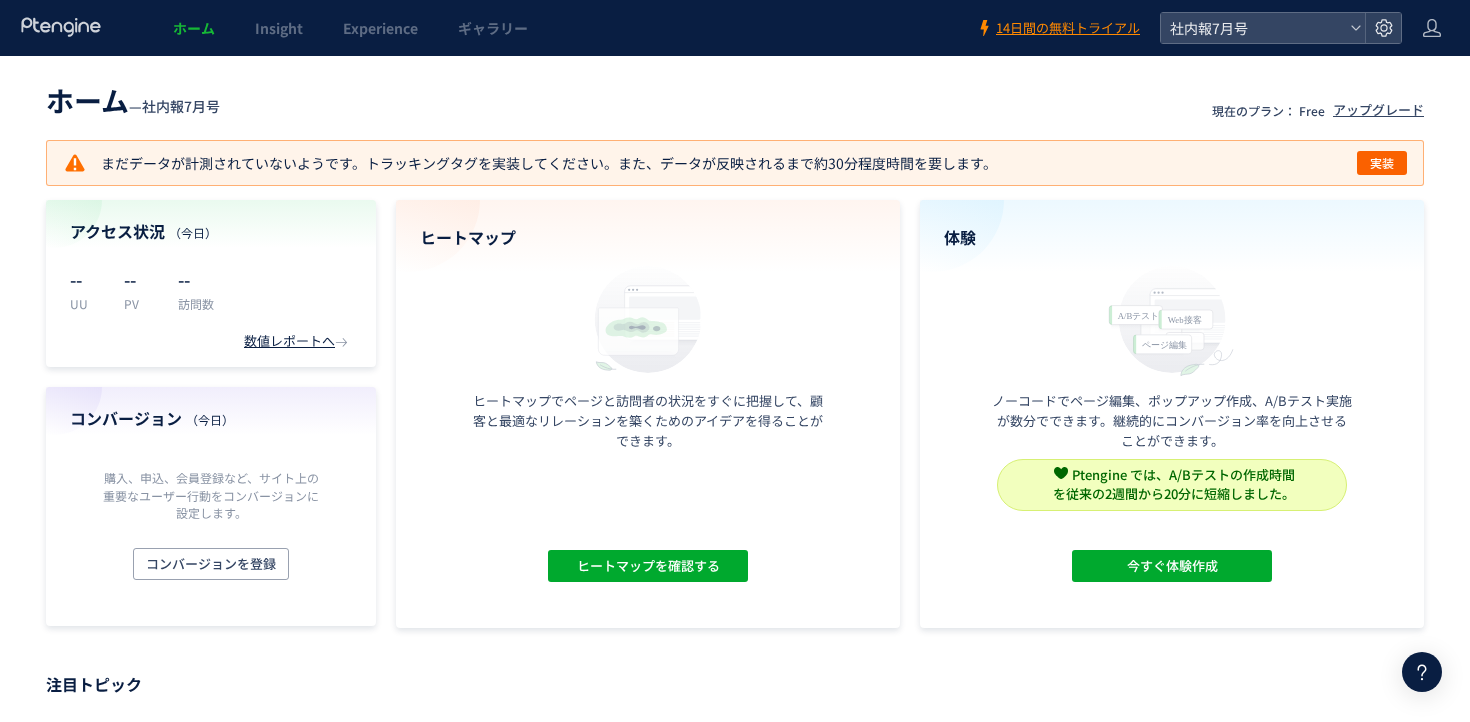 scroll, scrollTop: 0, scrollLeft: 0, axis: both 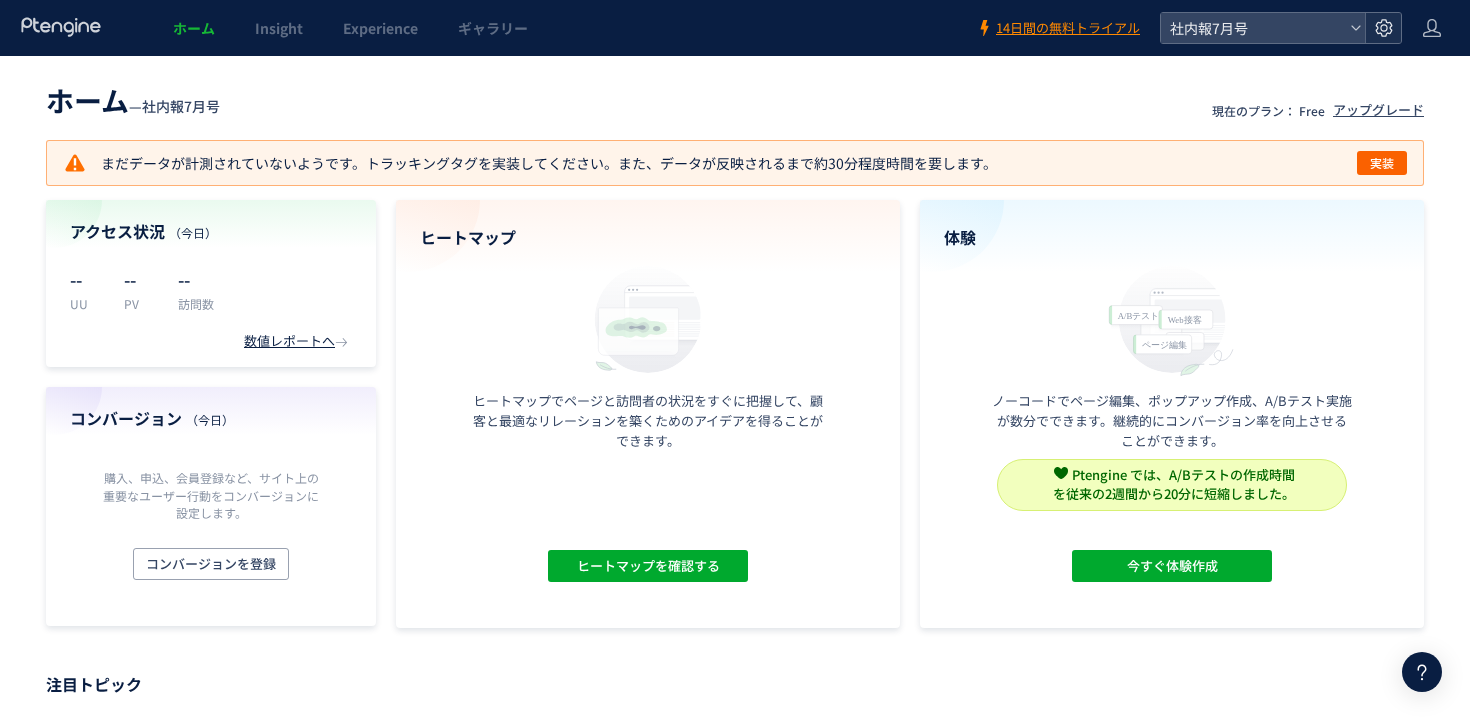 click 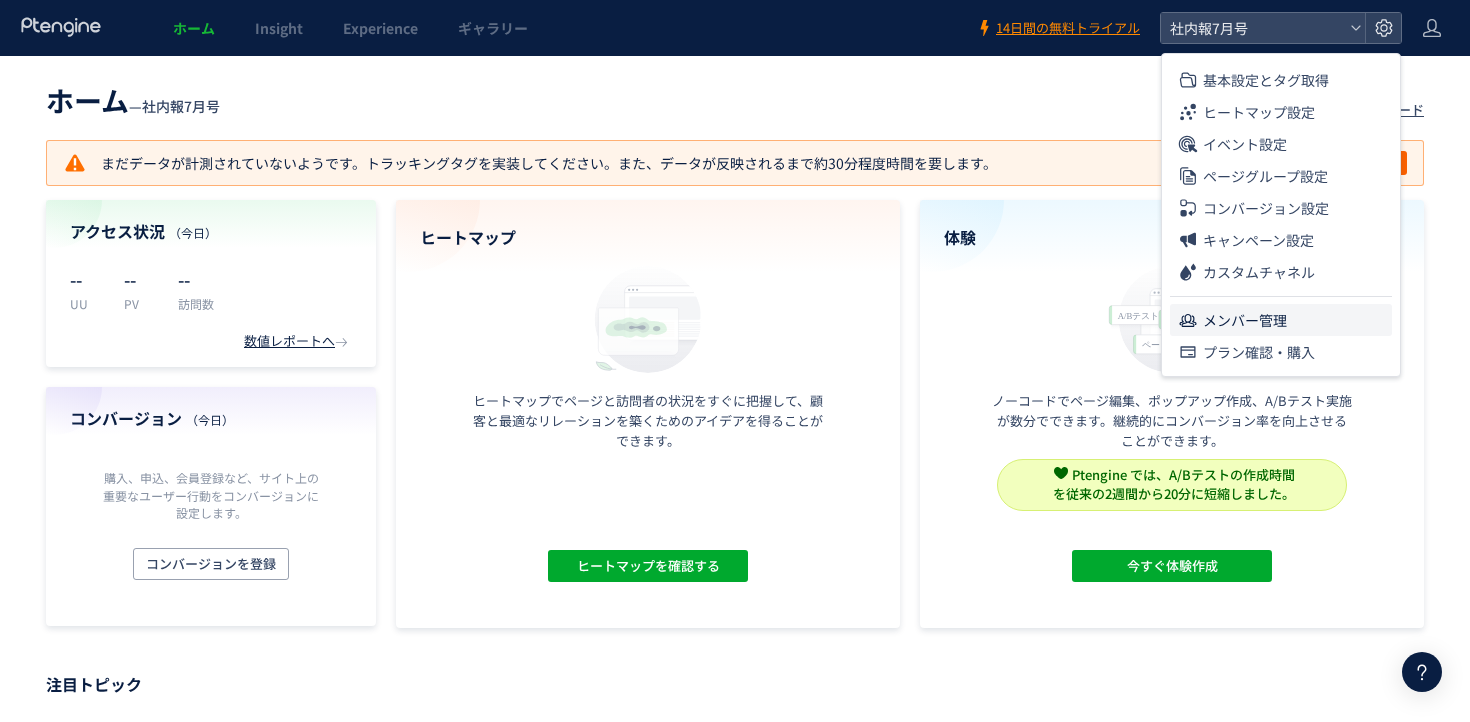 click on "メンバー管理" 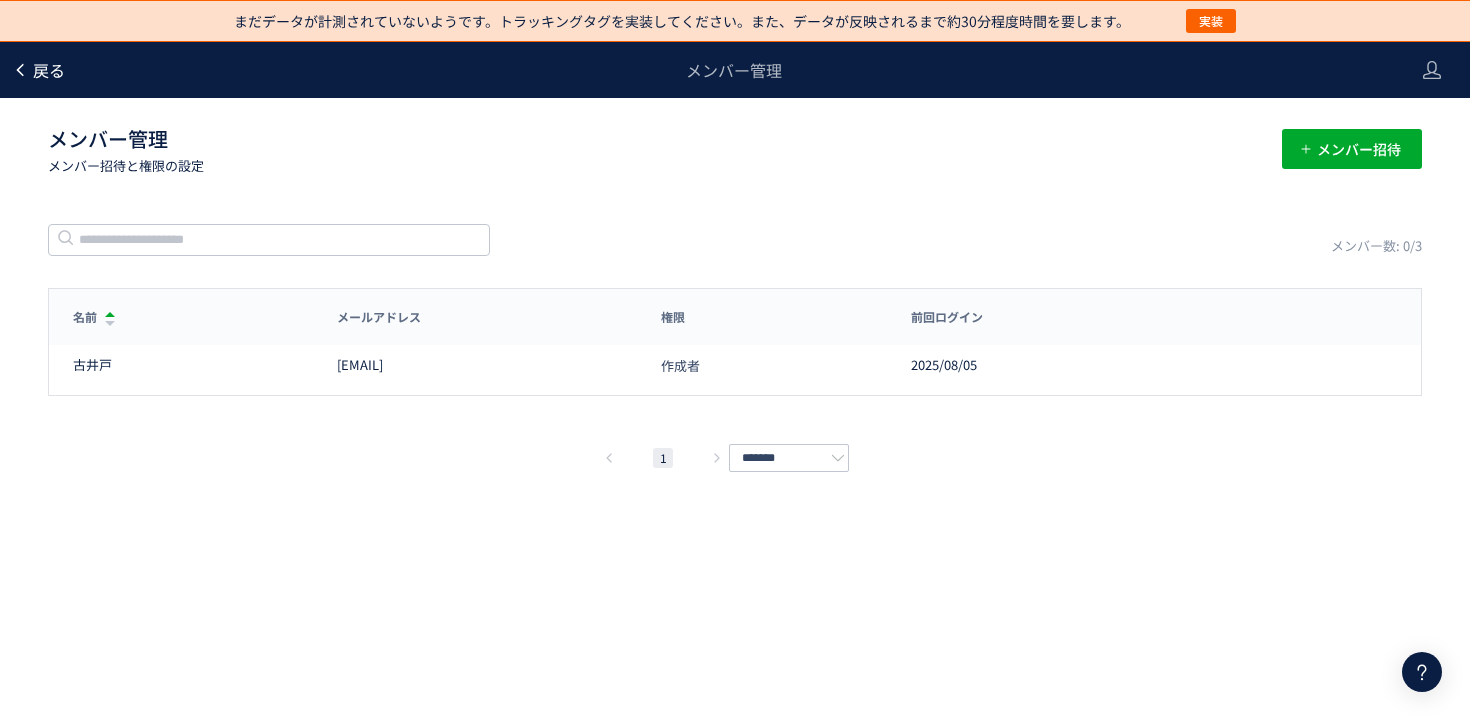 click on "戻る" at bounding box center (38, 70) 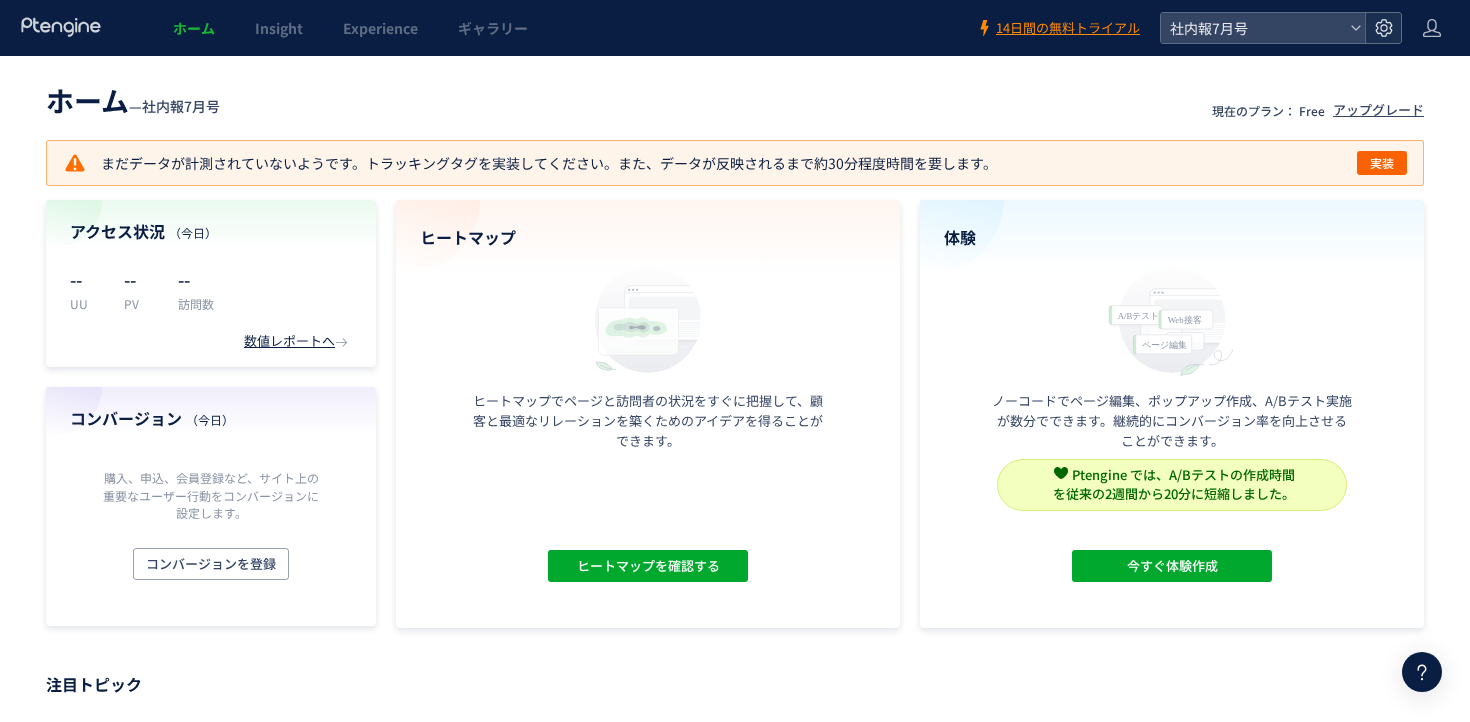 click 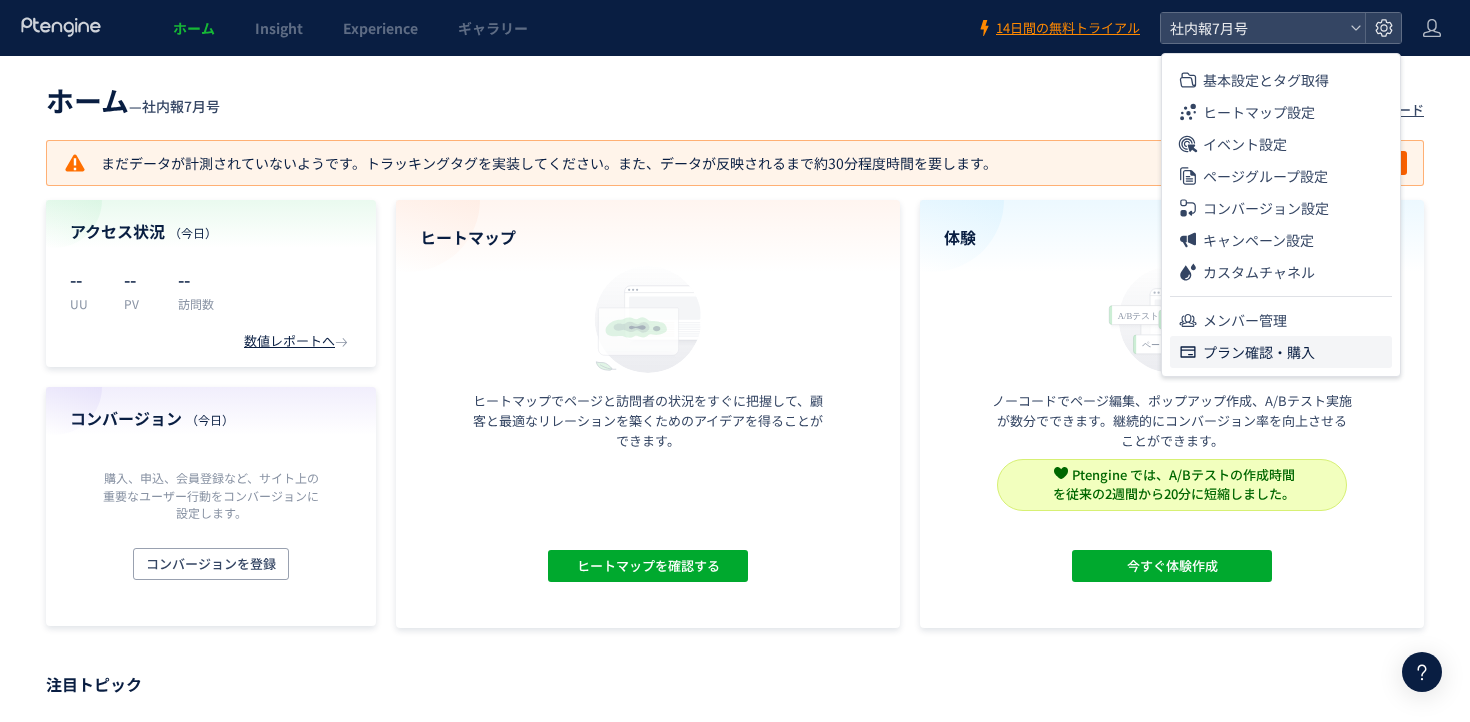 click on "プラン確認・購入" at bounding box center (1259, 352) 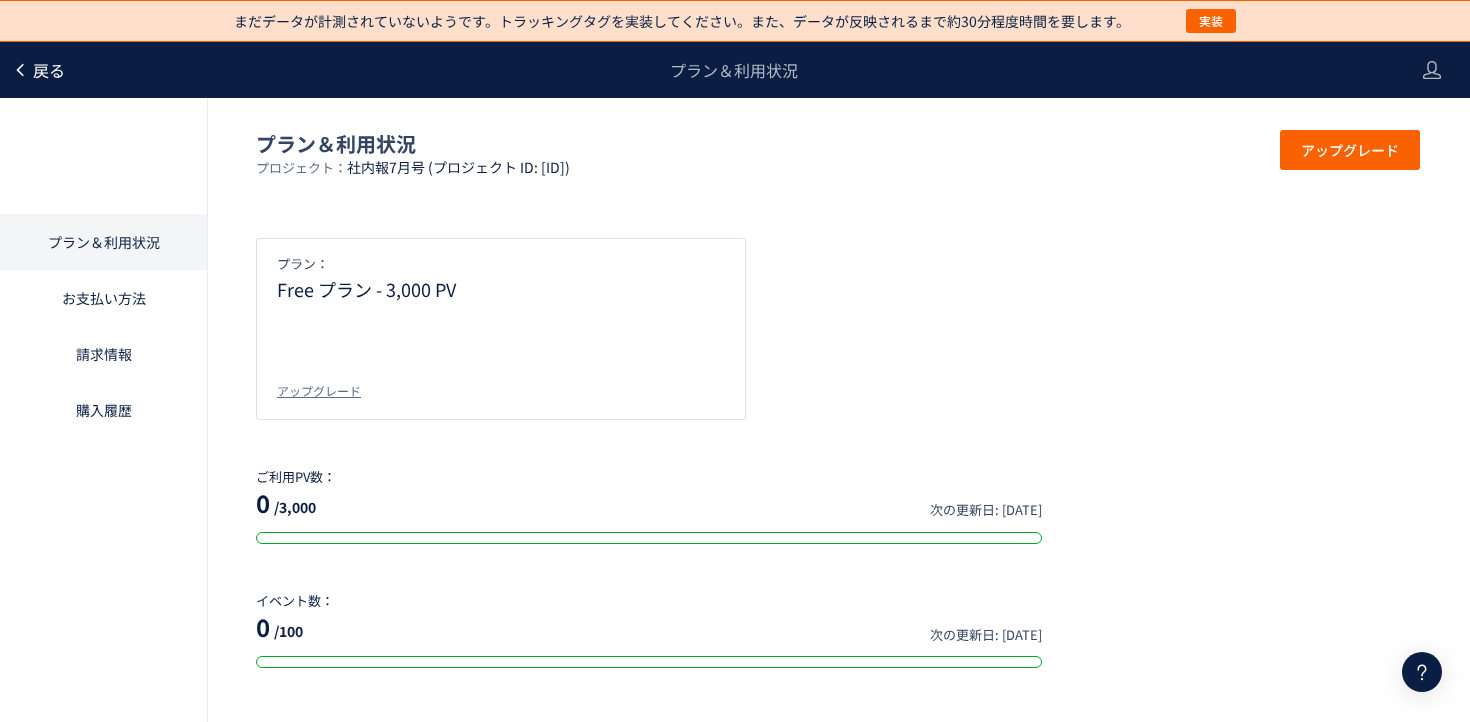 click on "戻る" 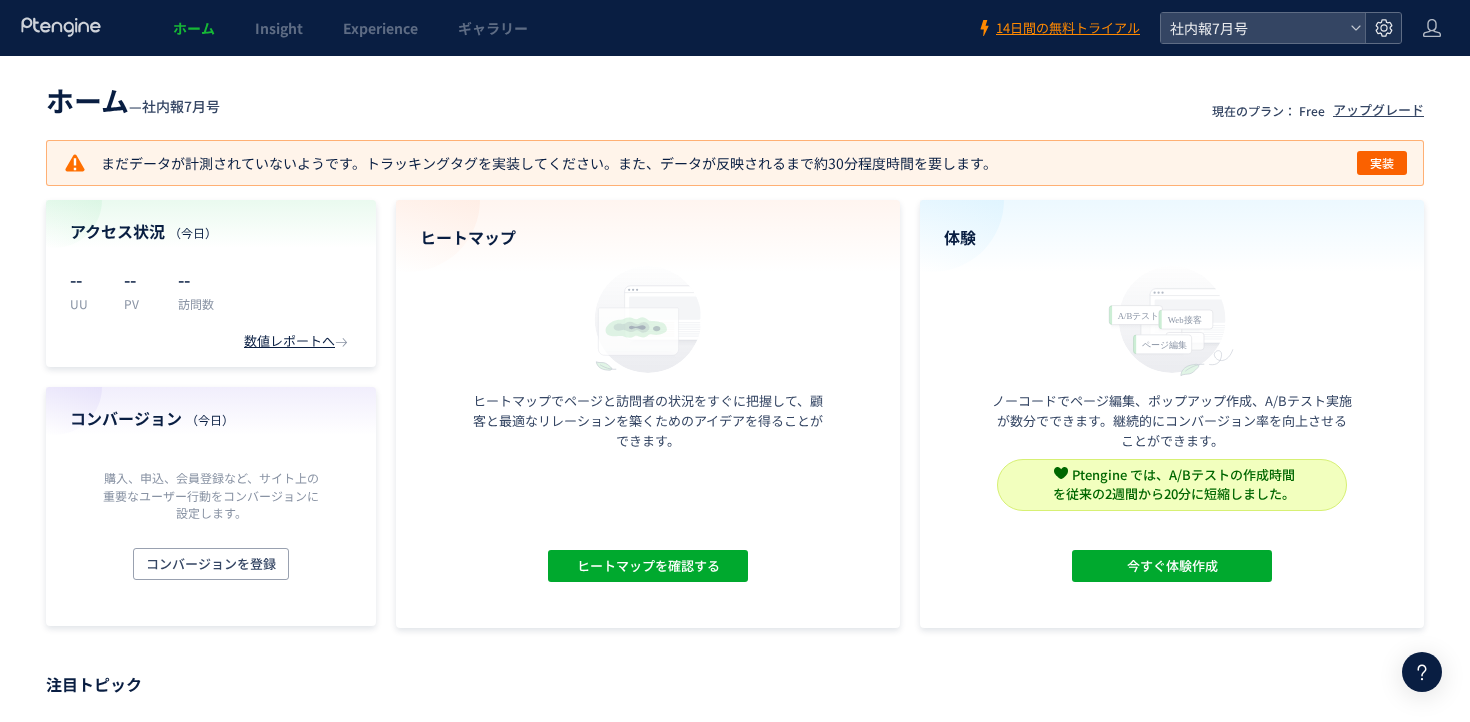 click 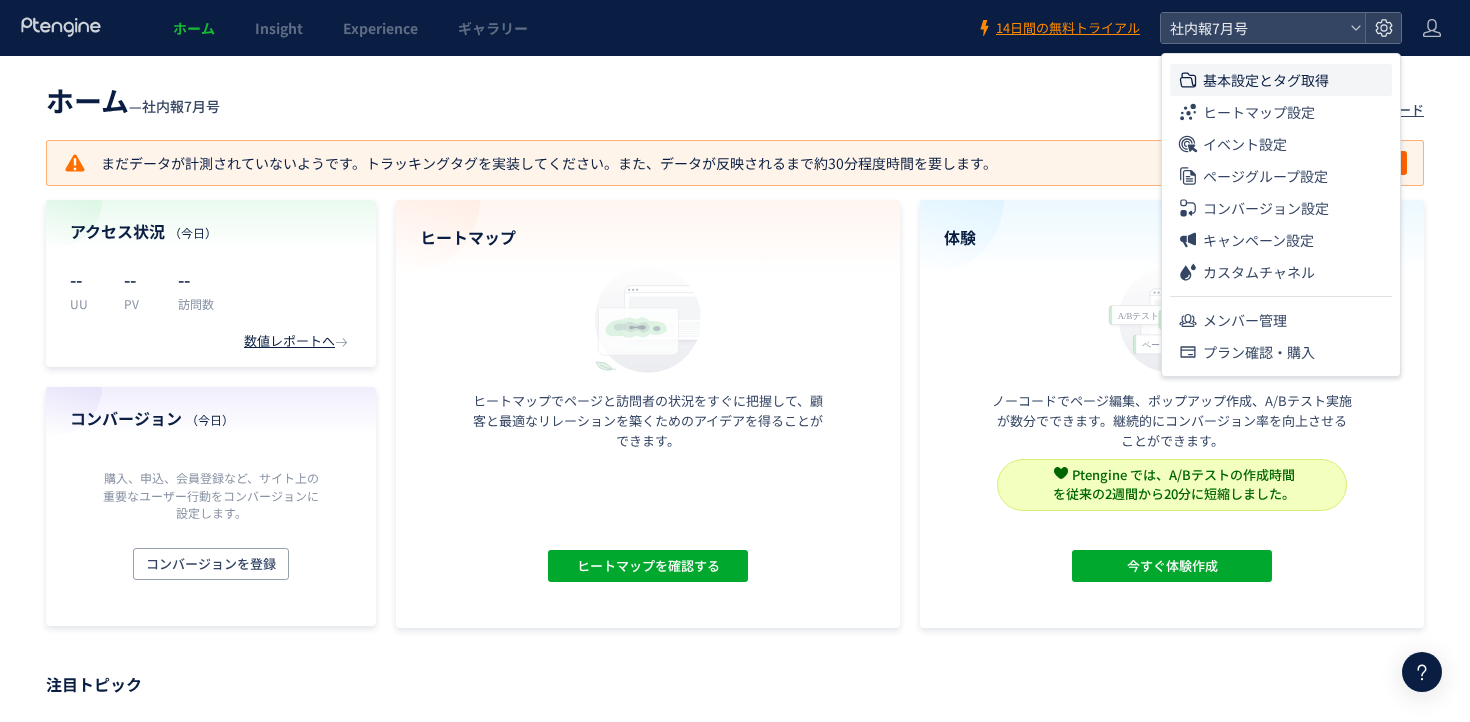 click on "基本設定とタグ取得" at bounding box center [1266, 80] 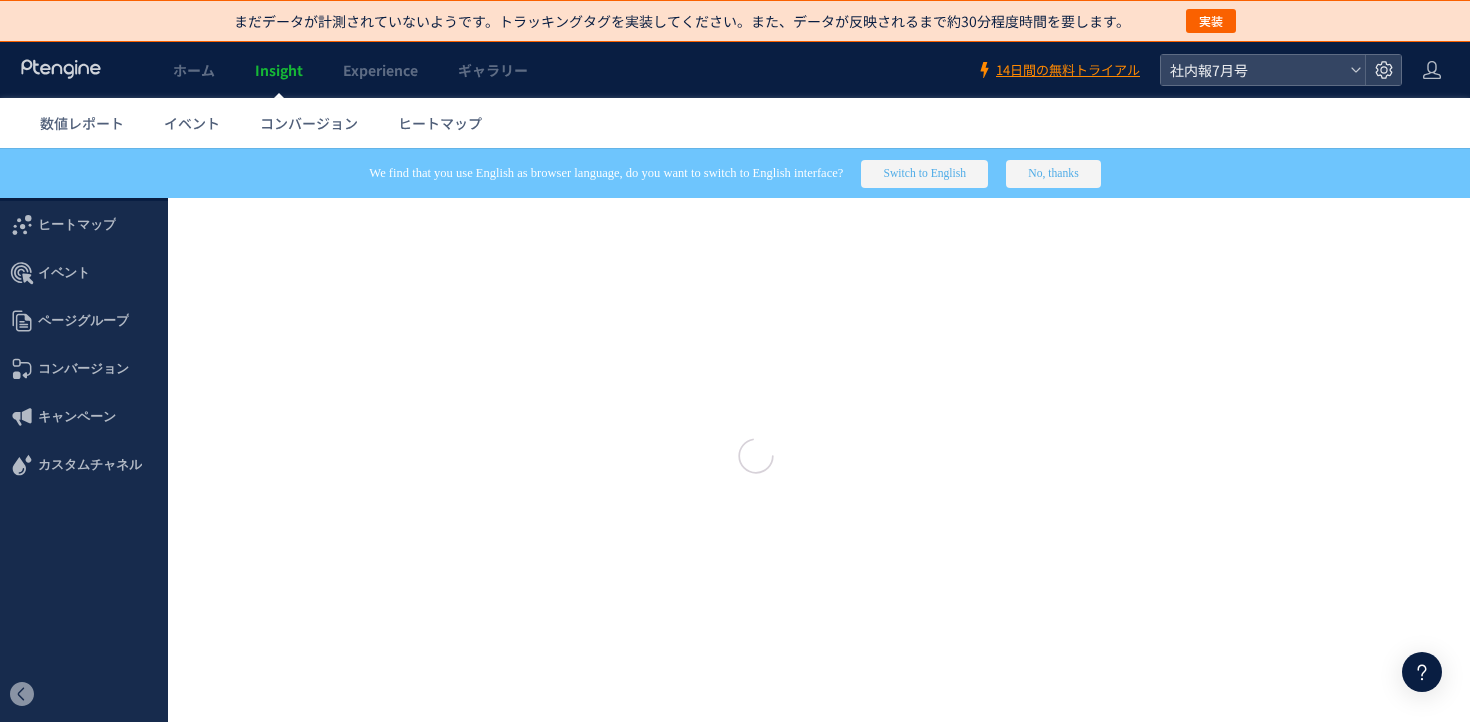 type on "******" 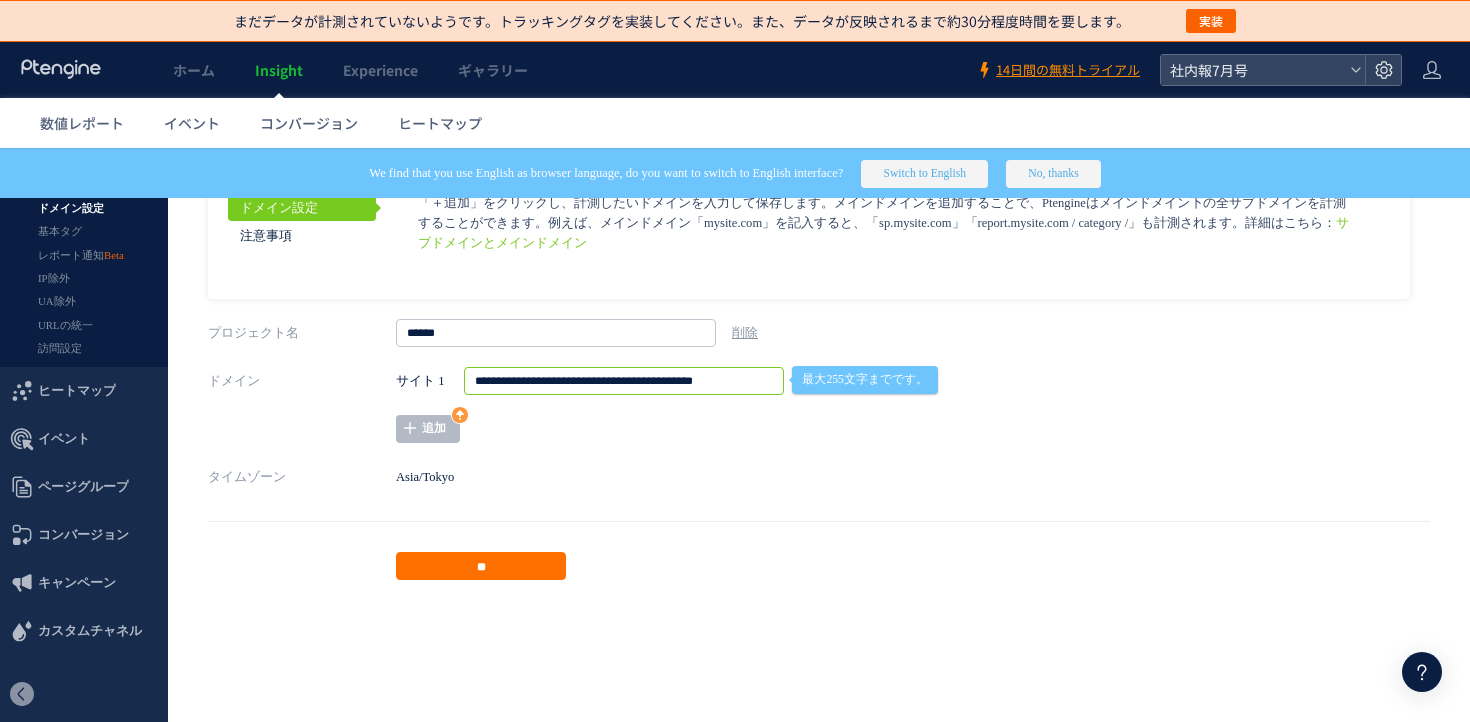 drag, startPoint x: 765, startPoint y: 381, endPoint x: 384, endPoint y: 380, distance: 381.0013 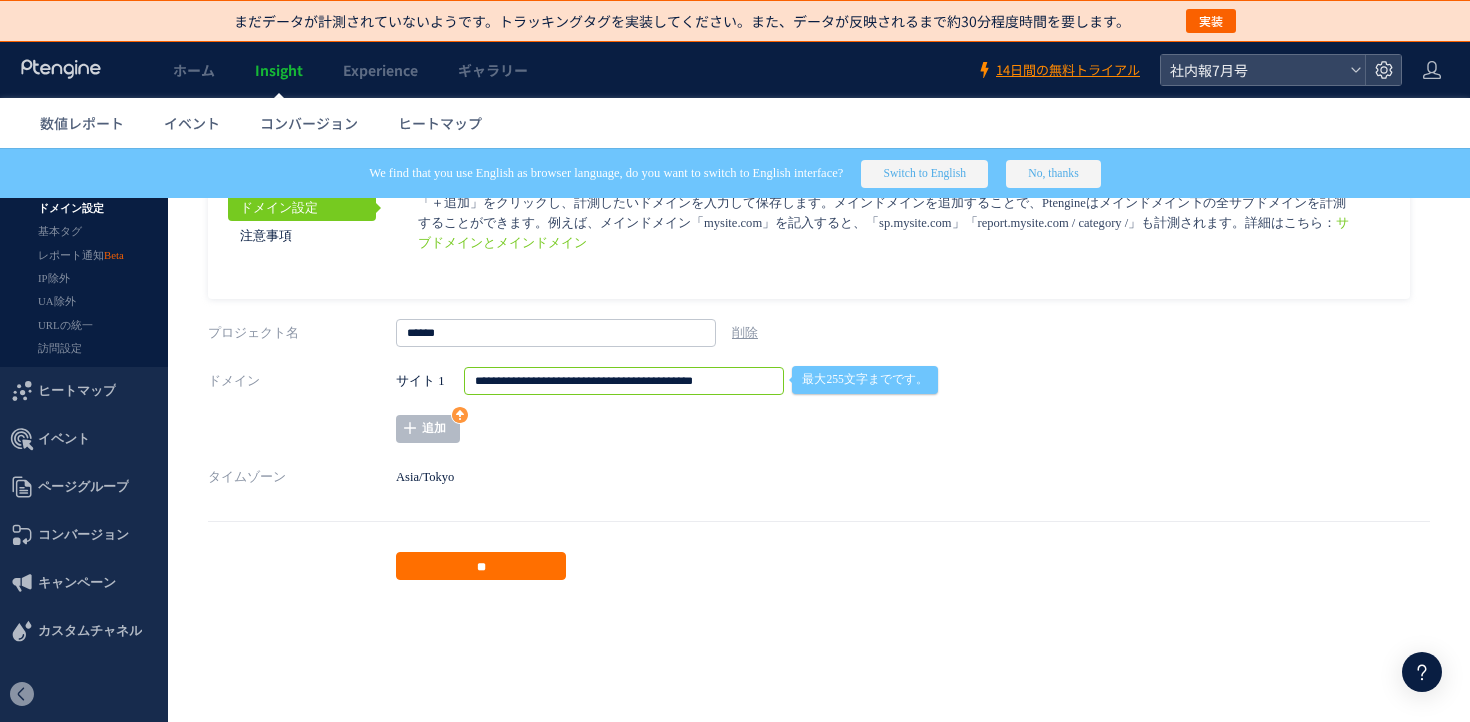click on "**********" at bounding box center (819, 405) 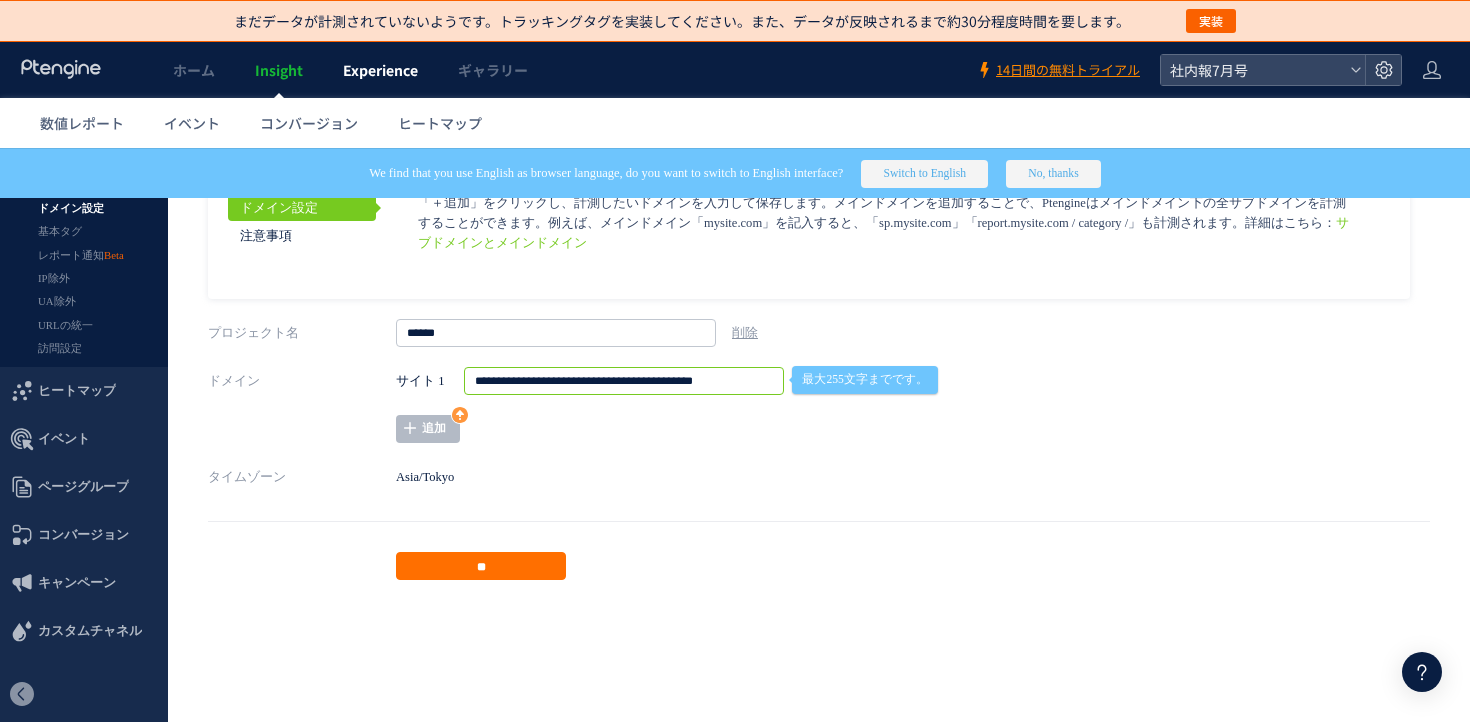 click on "Experience" at bounding box center [380, 70] 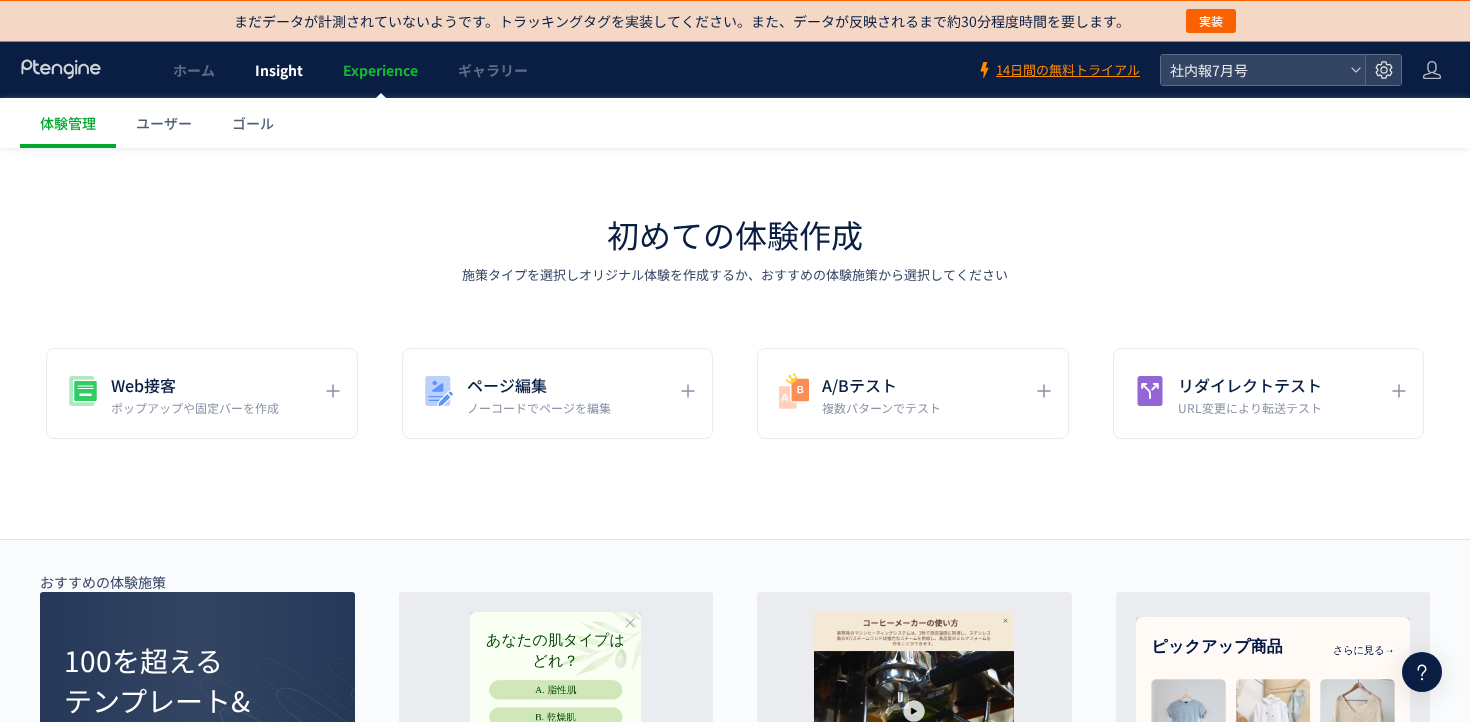 click on "Insight" at bounding box center (279, 70) 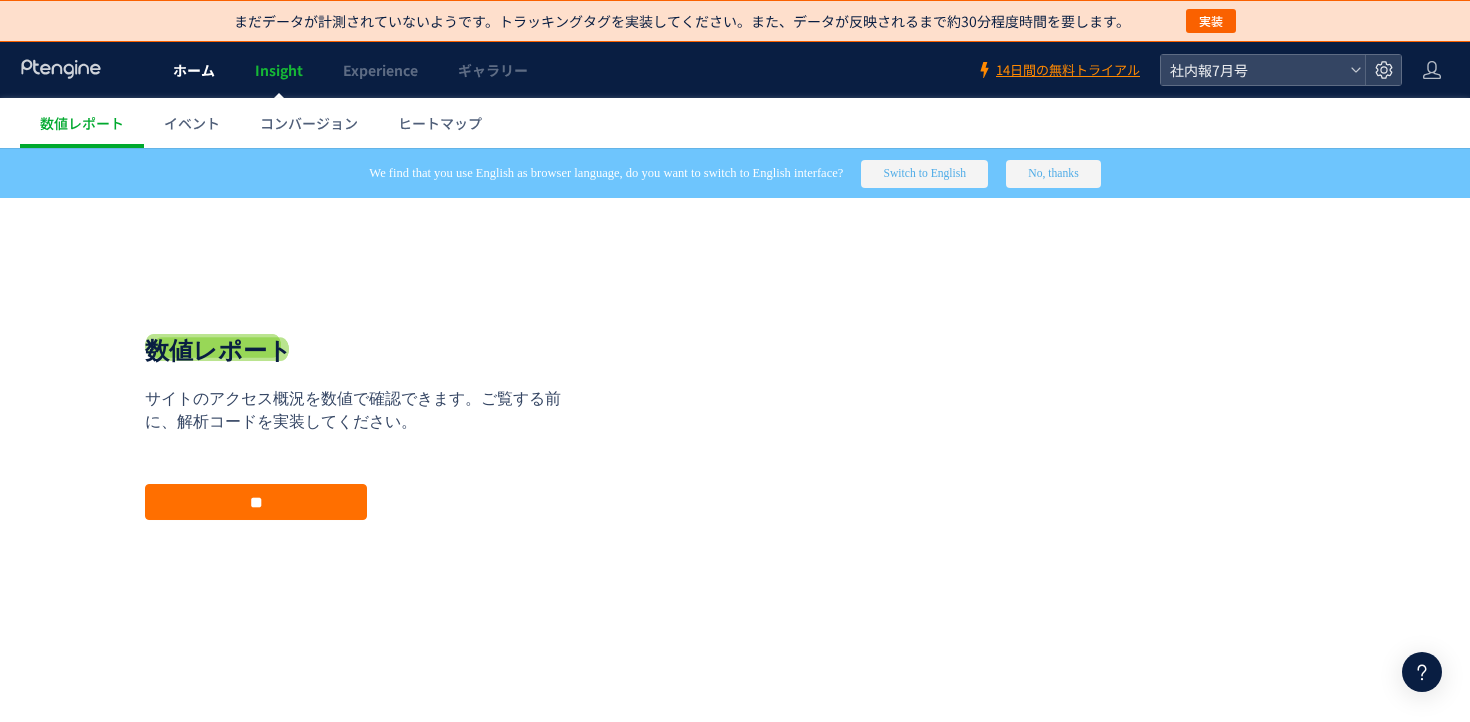 click on "ホーム" at bounding box center (194, 70) 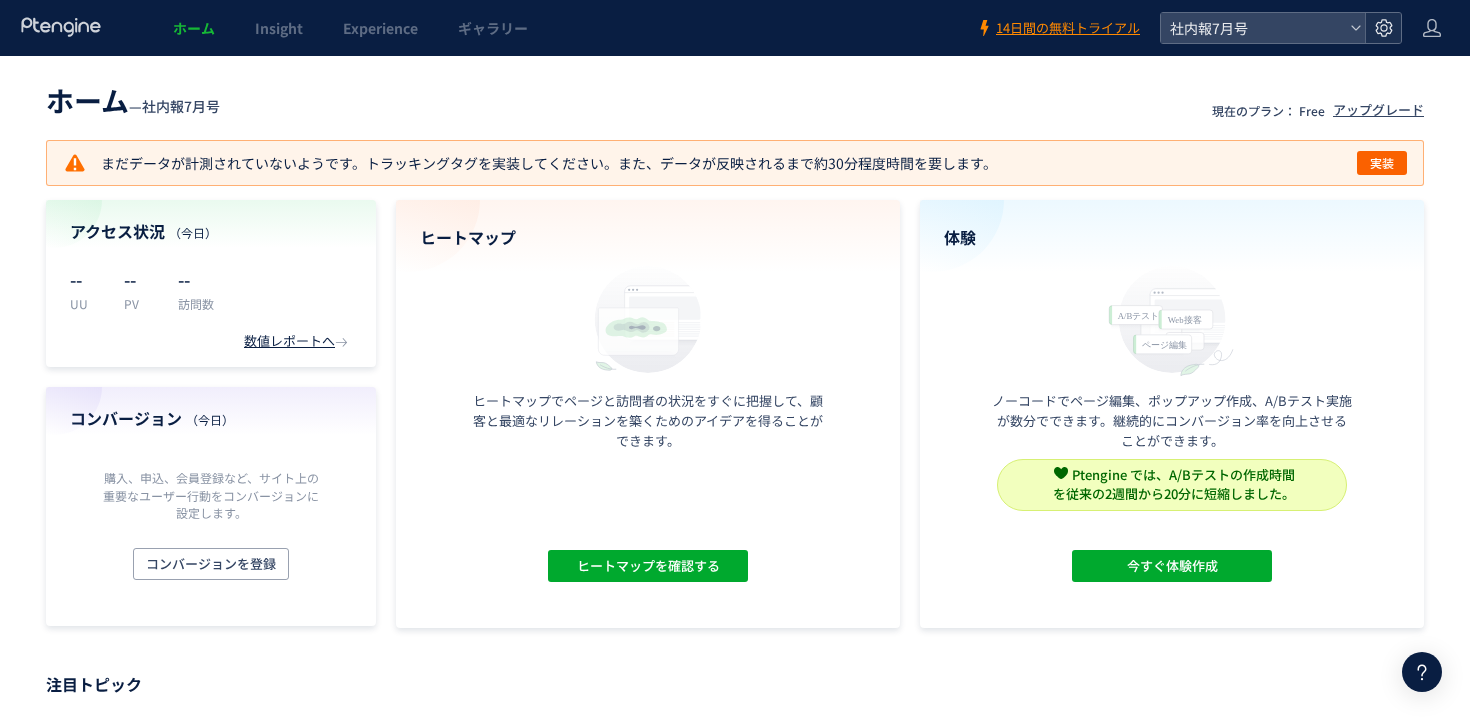 click 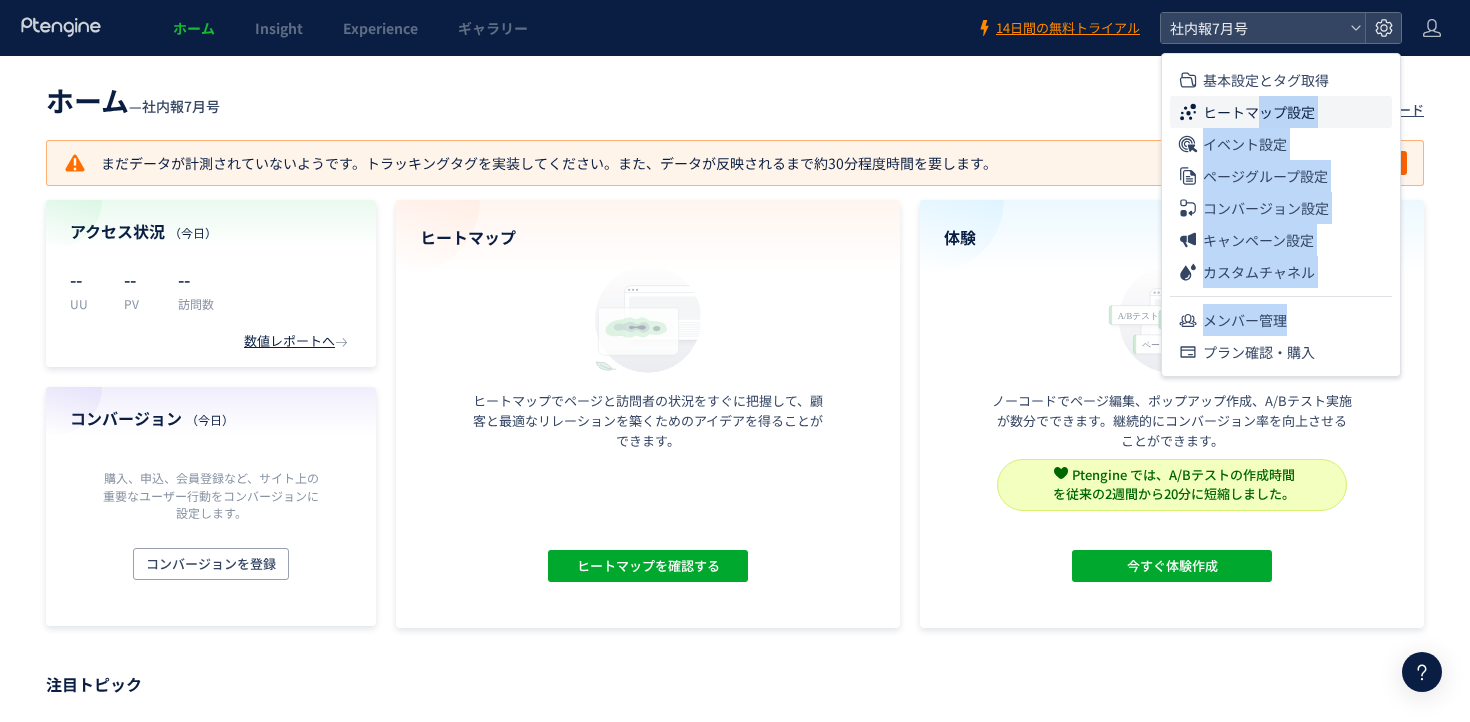 drag, startPoint x: 1283, startPoint y: 322, endPoint x: 1260, endPoint y: 98, distance: 225.1777 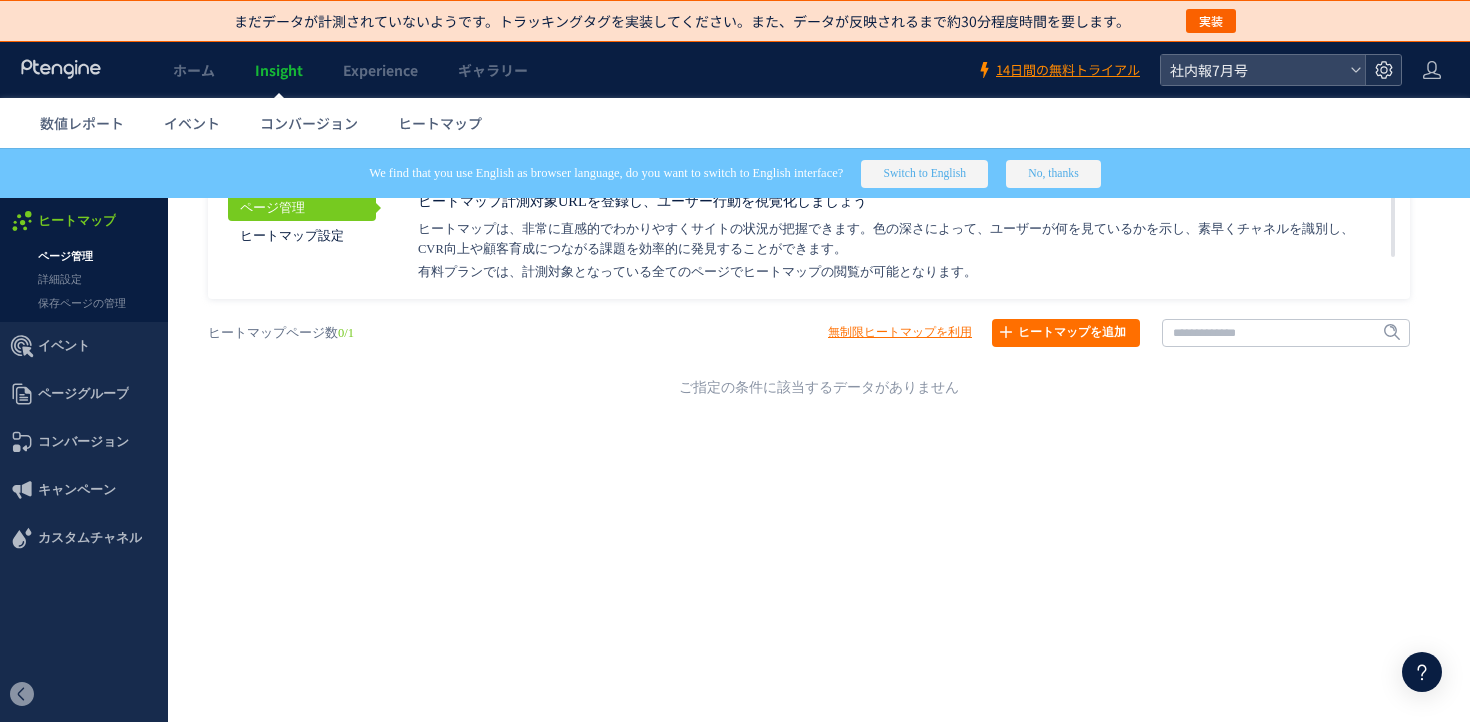 click 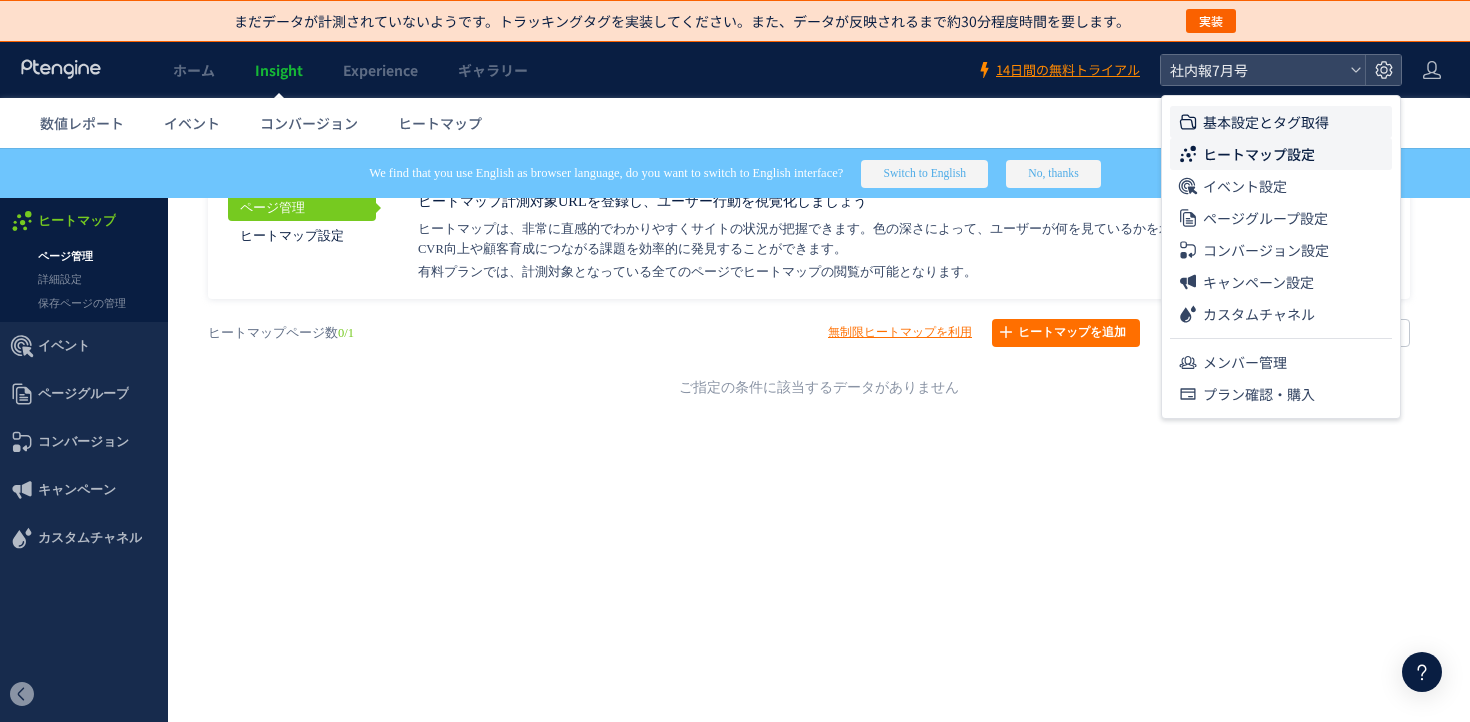 click on "基本設定とタグ取得" at bounding box center [1266, 122] 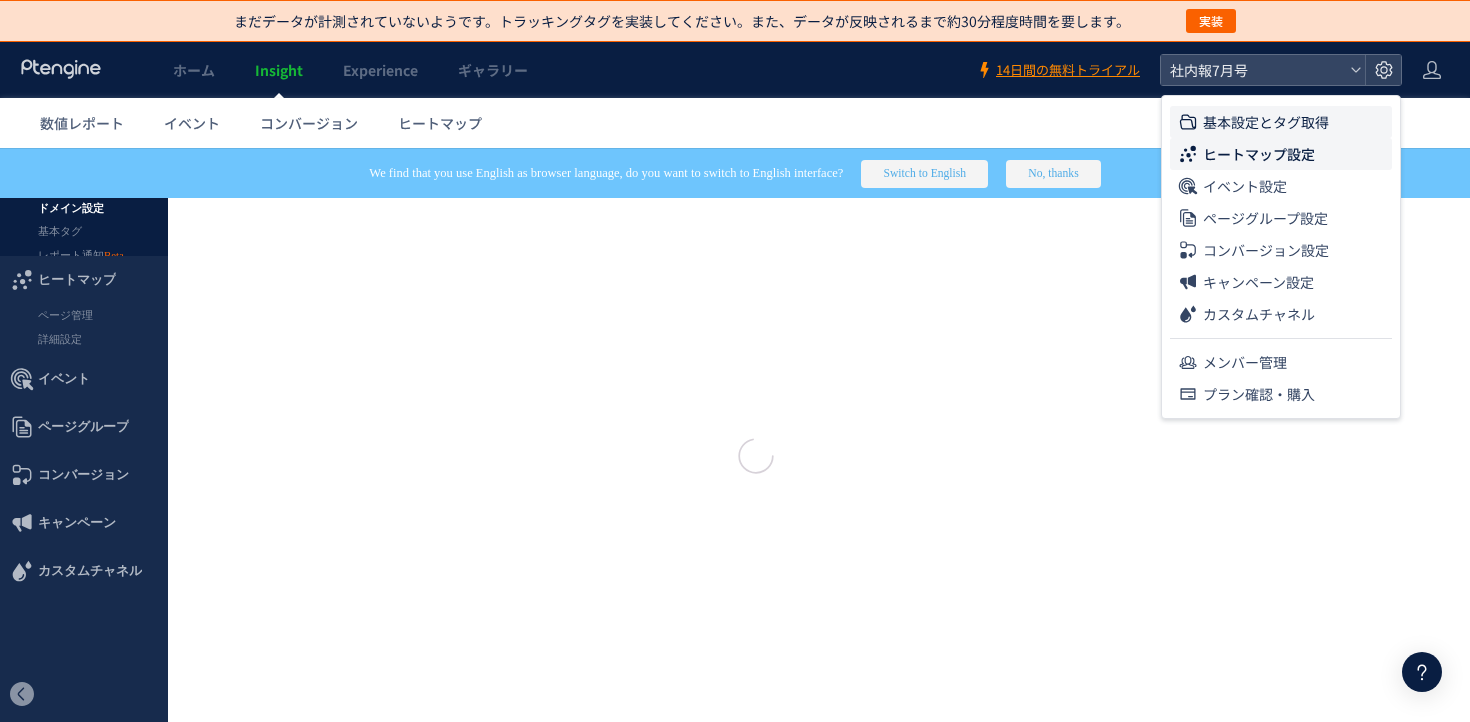 type on "******" 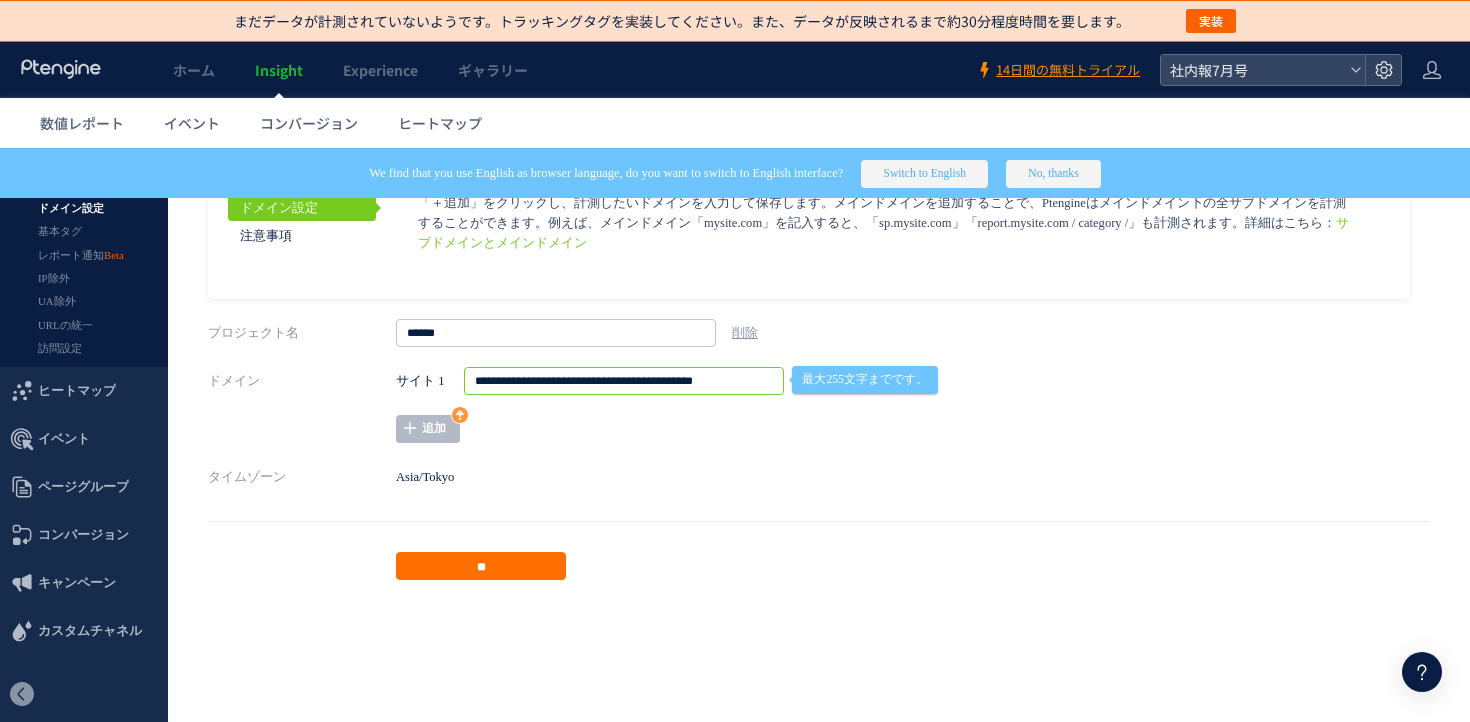 drag, startPoint x: 782, startPoint y: 385, endPoint x: 491, endPoint y: 382, distance: 291.01547 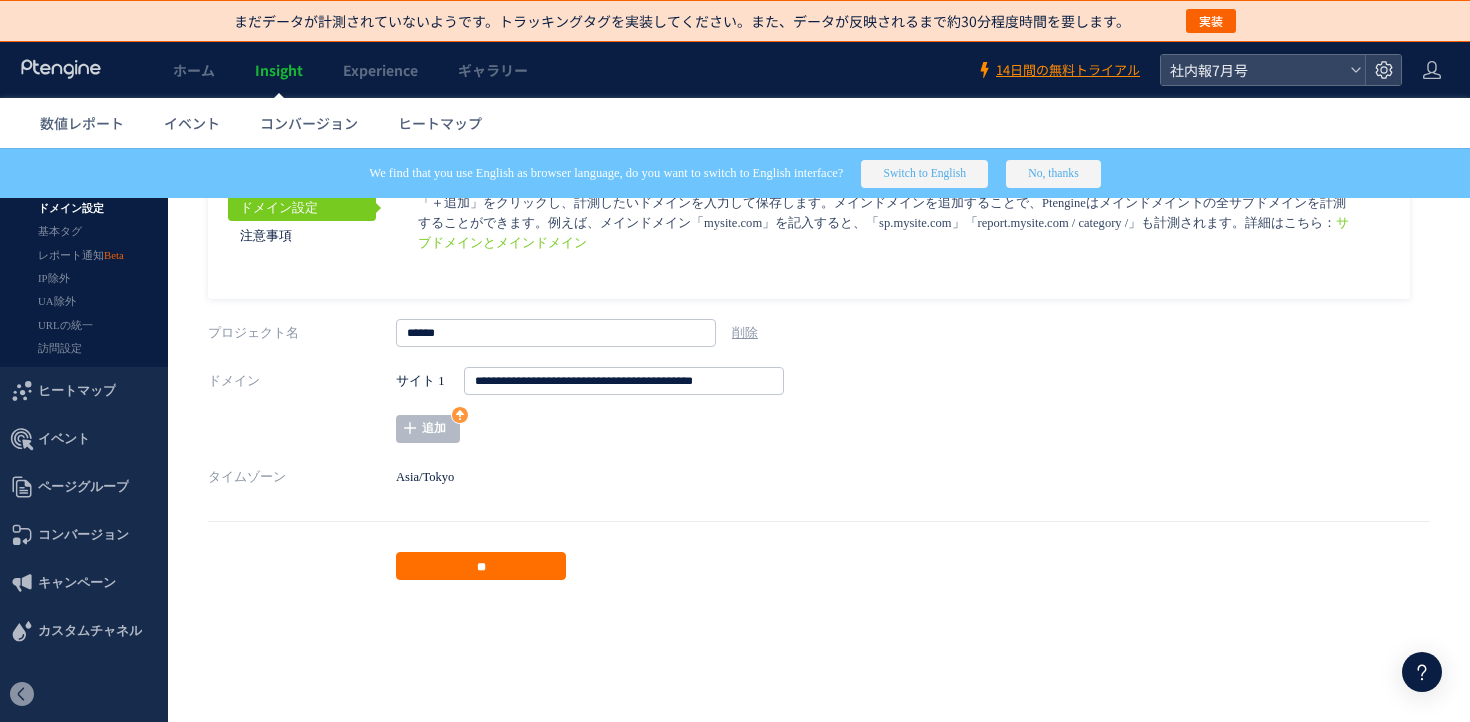 click on "ドメイン設定
注意事項
サブドメインとメインドメイン
ページグループを" at bounding box center [809, 236] 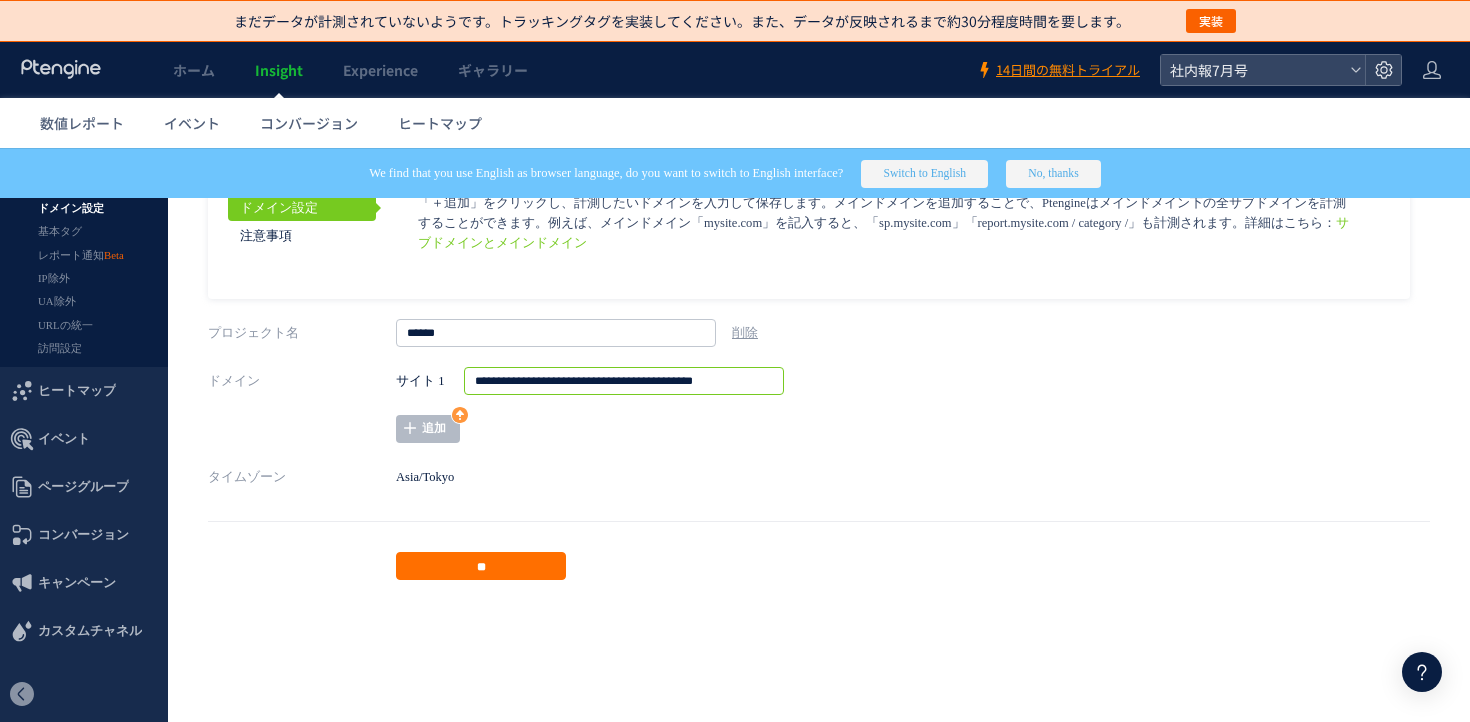 click on "**********" at bounding box center [624, 381] 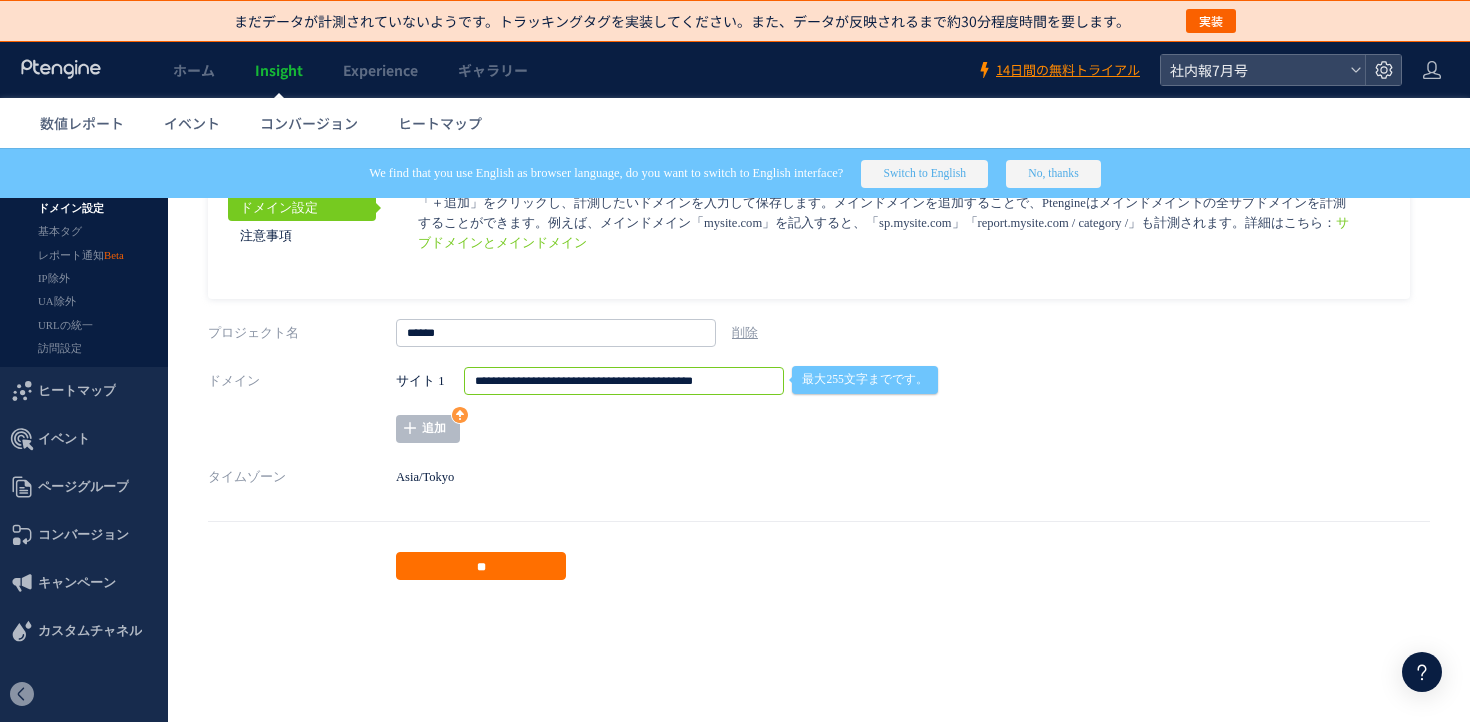 drag, startPoint x: 553, startPoint y: 383, endPoint x: 789, endPoint y: 381, distance: 236.00847 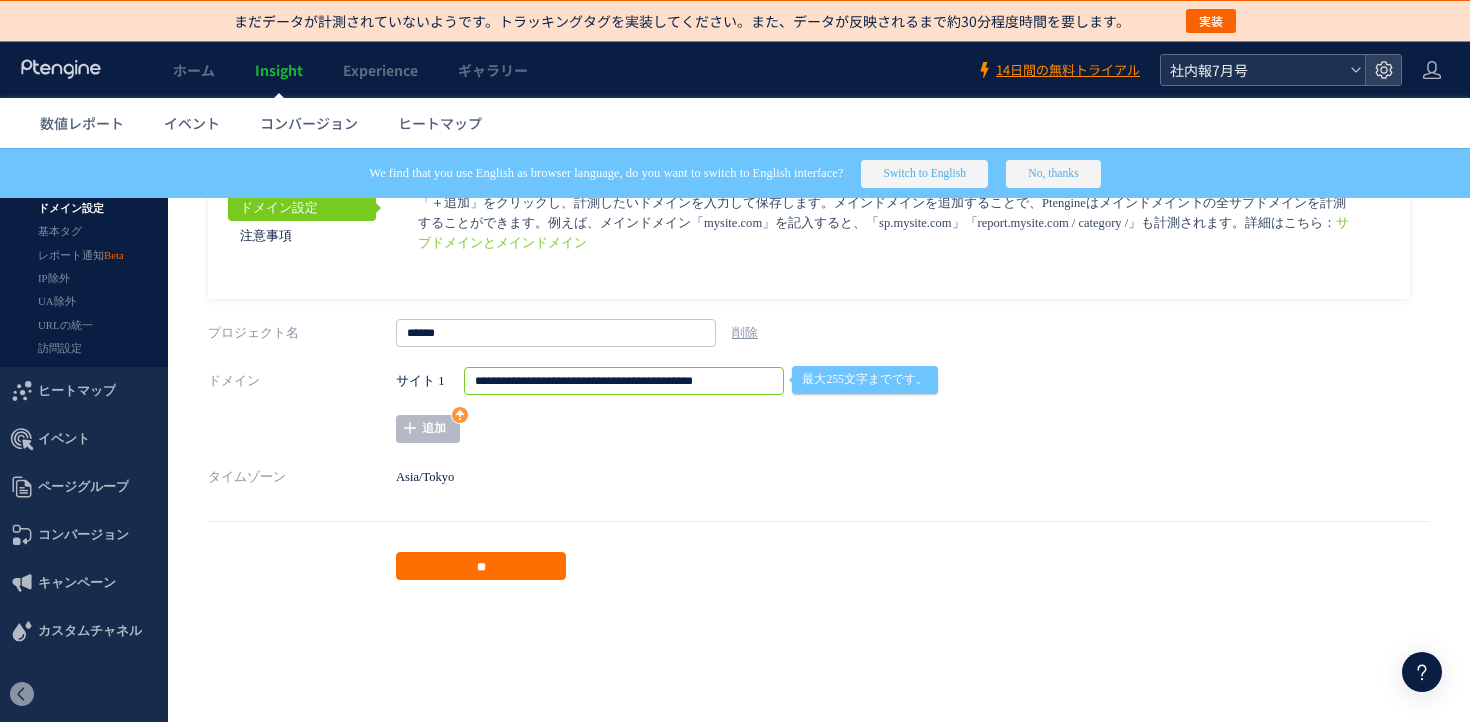 click on "社内報7月号" at bounding box center [1253, 70] 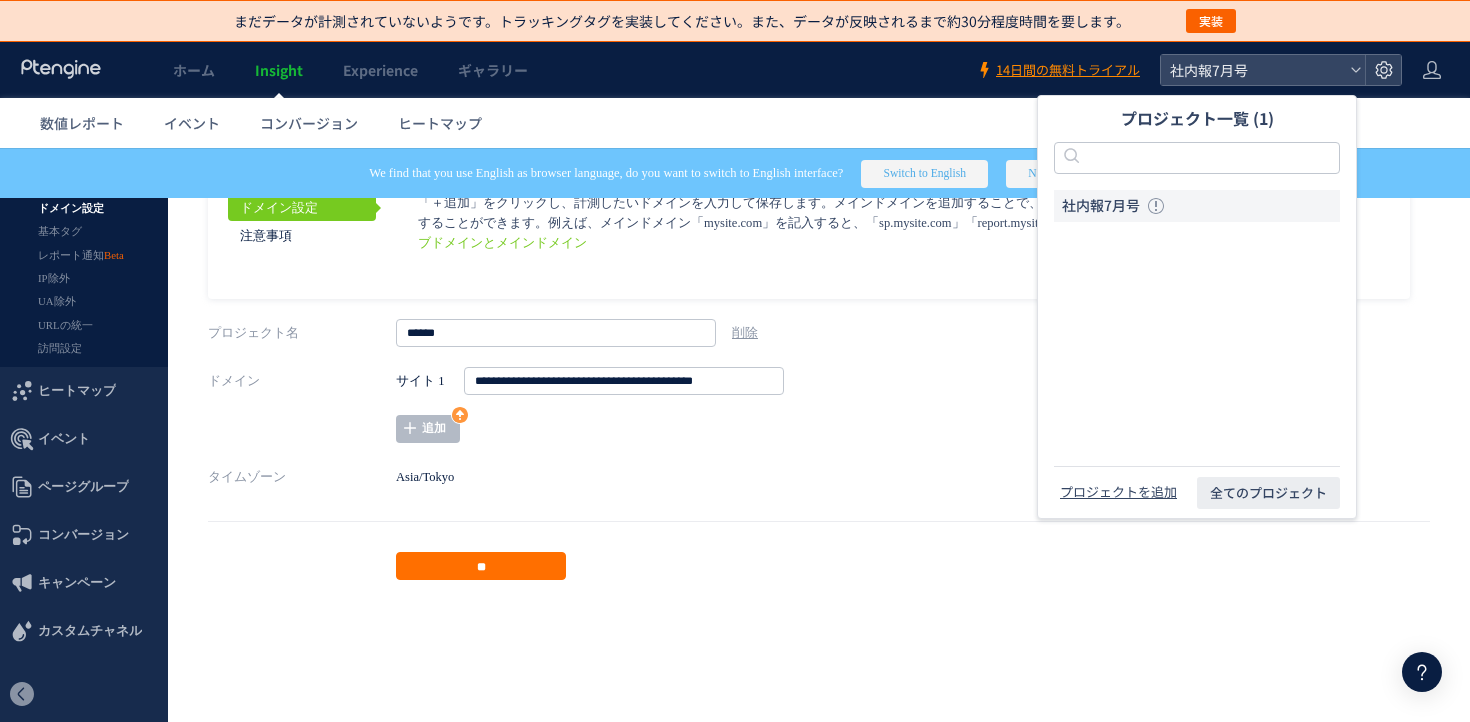 click on "プロジェクト名
****
削除" at bounding box center [819, 333] 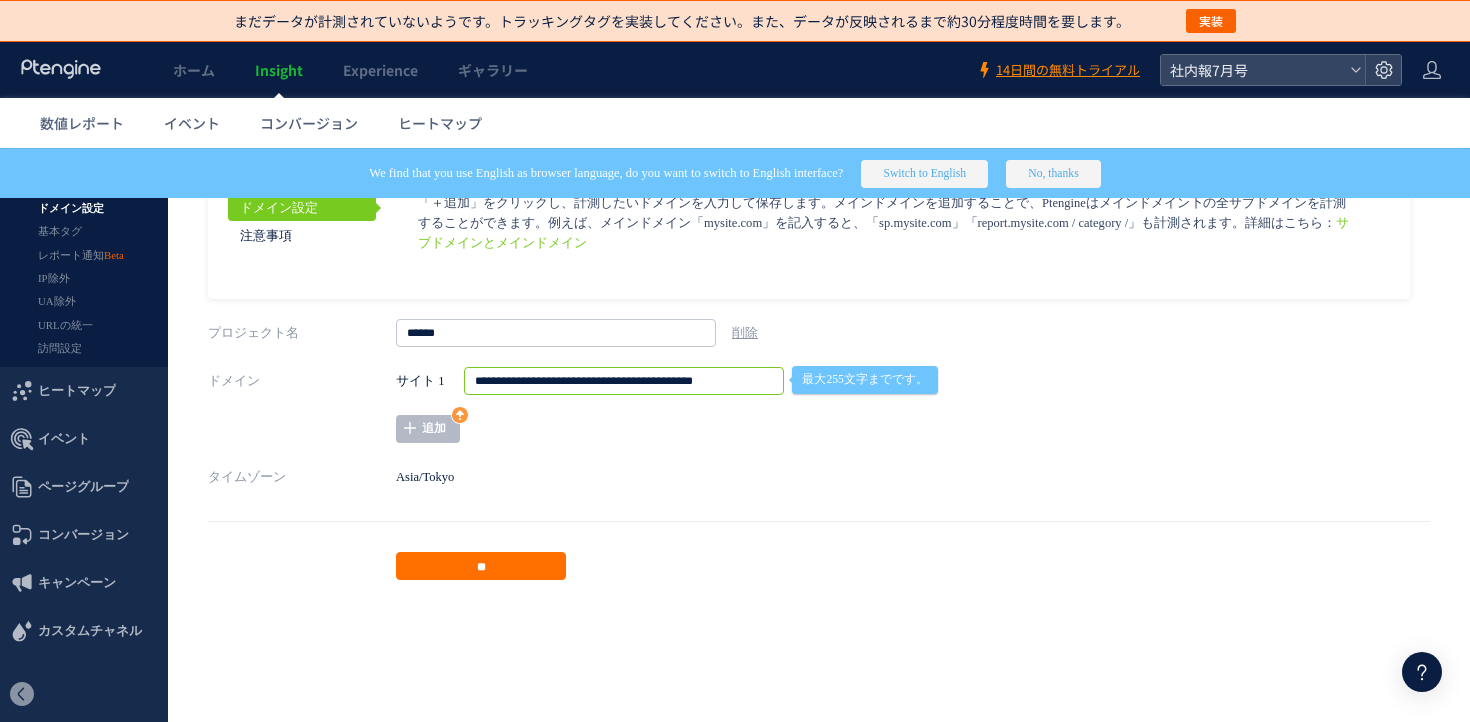 drag, startPoint x: 764, startPoint y: 387, endPoint x: 543, endPoint y: 387, distance: 221 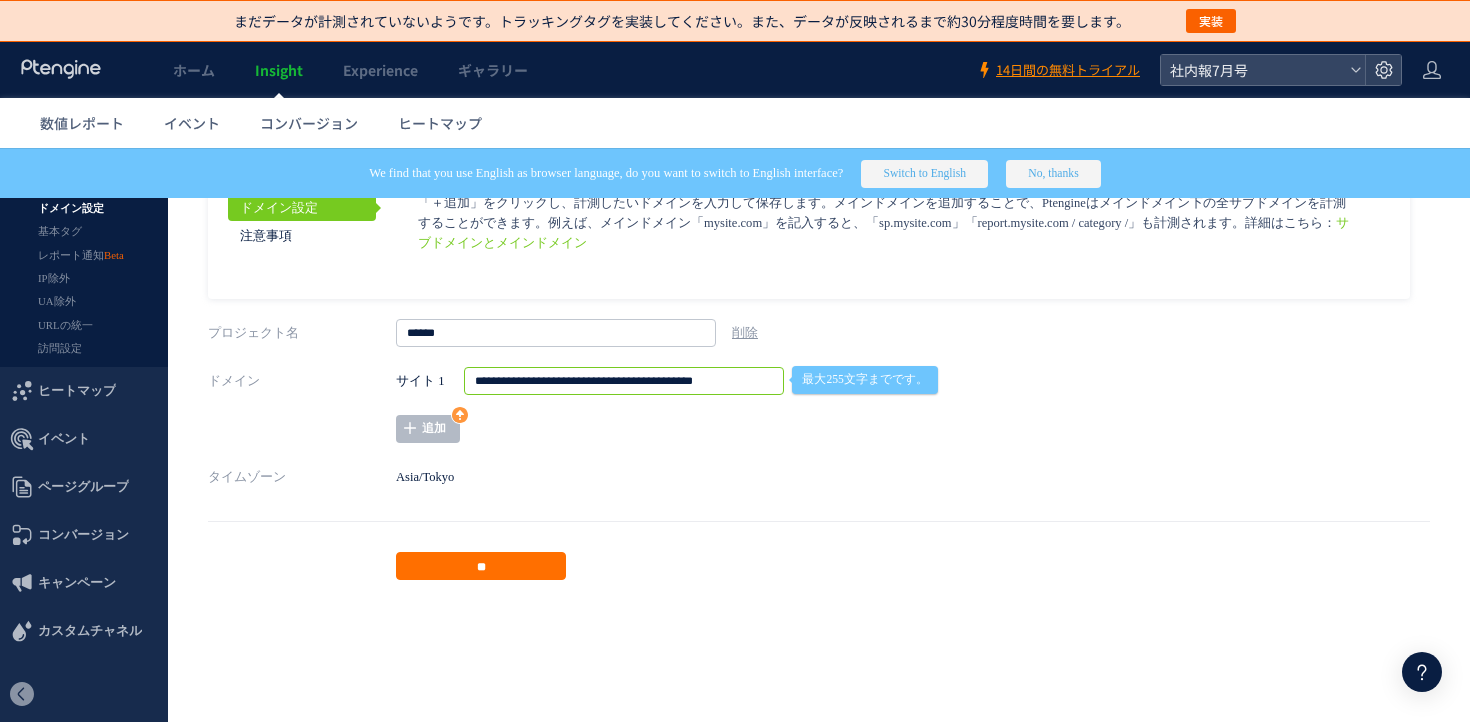 click on "**********" at bounding box center (624, 381) 